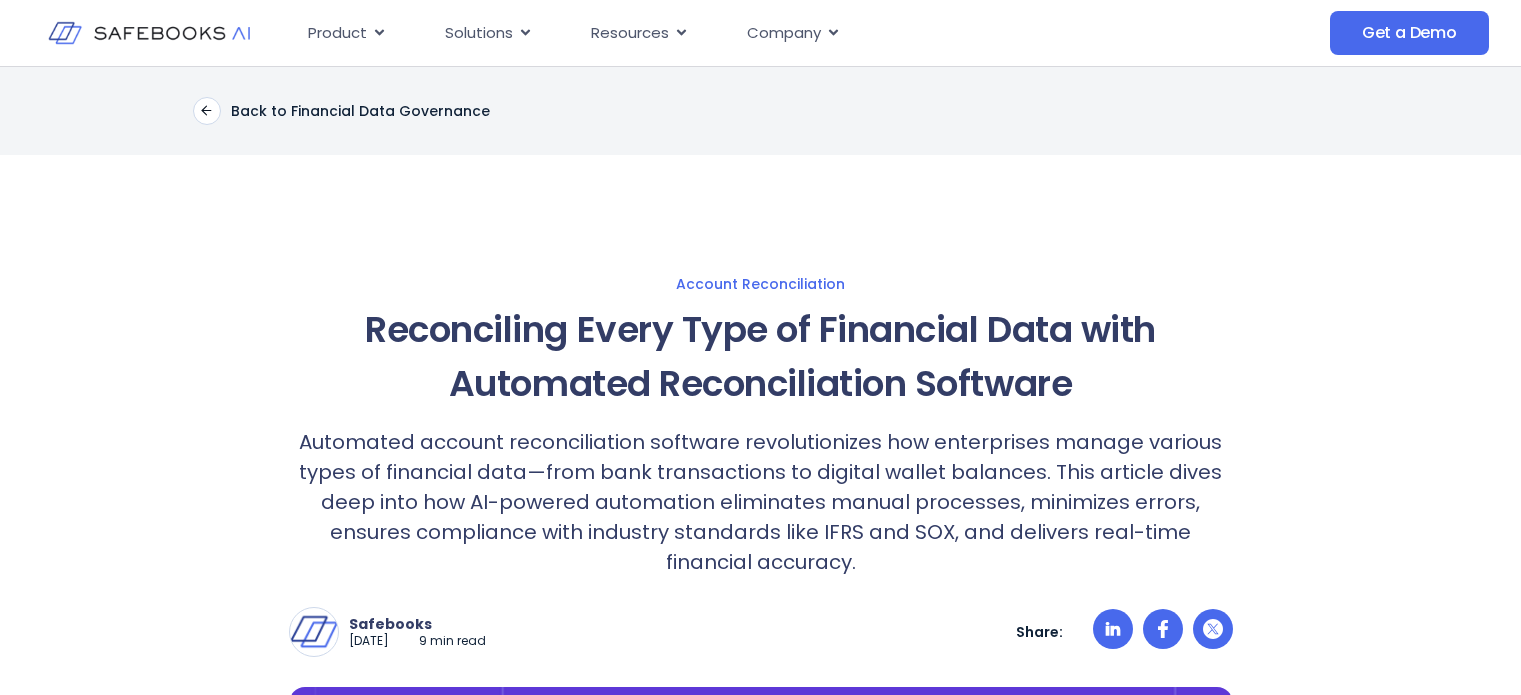 scroll, scrollTop: 0, scrollLeft: 0, axis: both 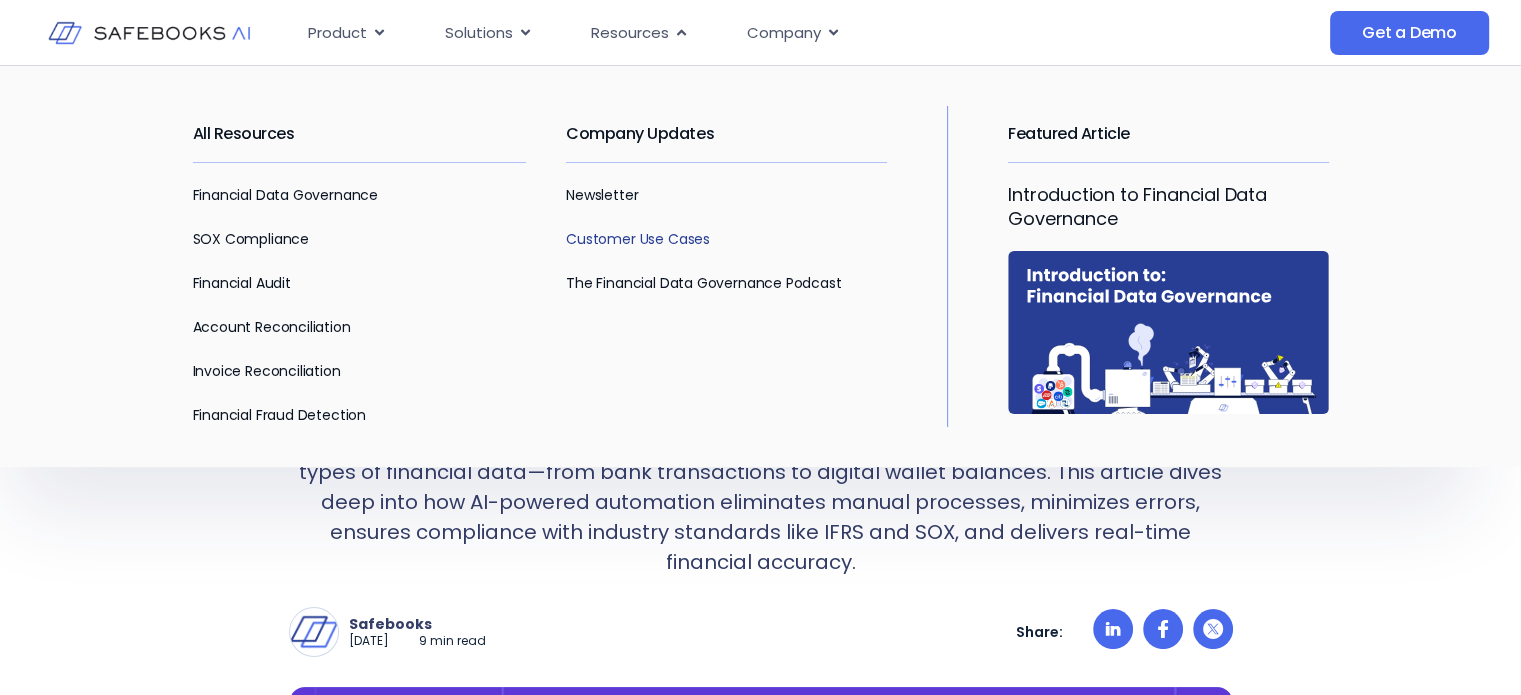 click on "Customer Use Cases" at bounding box center (638, 239) 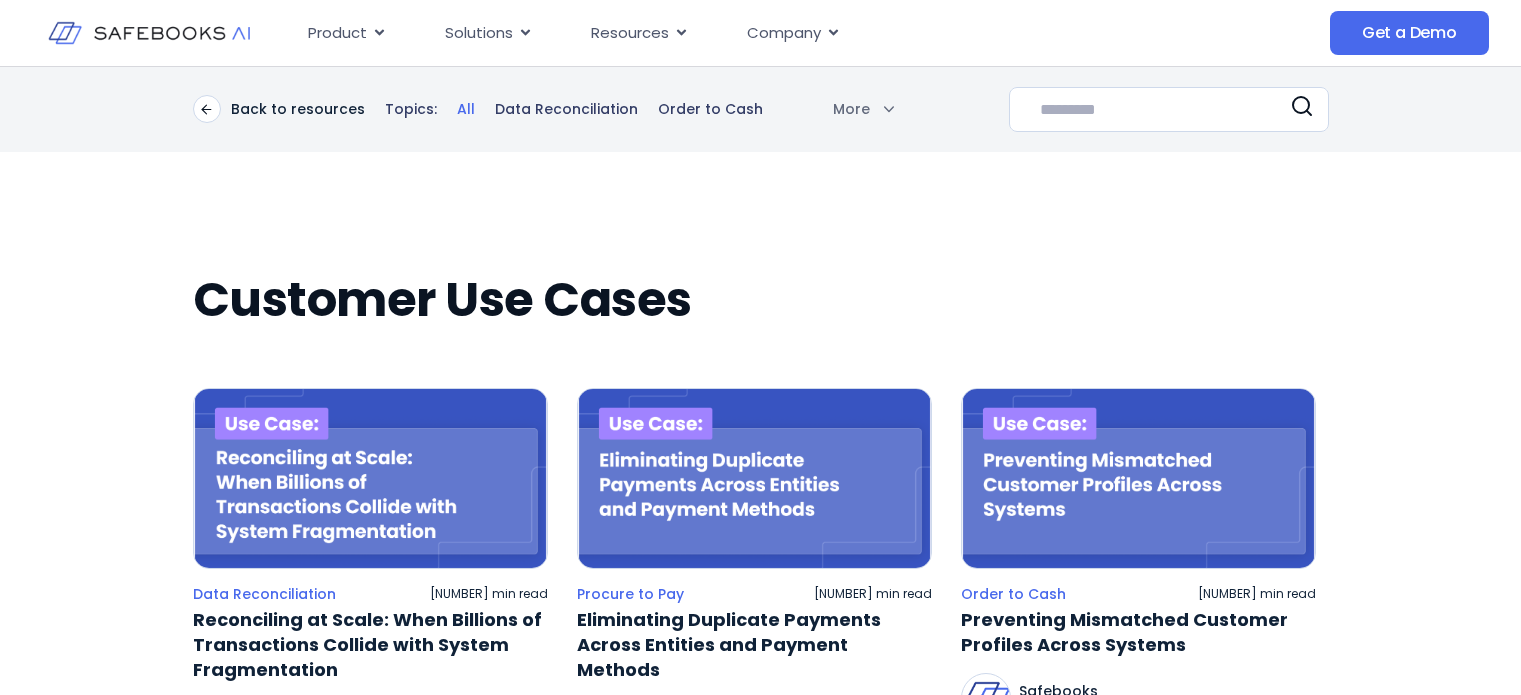 scroll, scrollTop: 0, scrollLeft: 0, axis: both 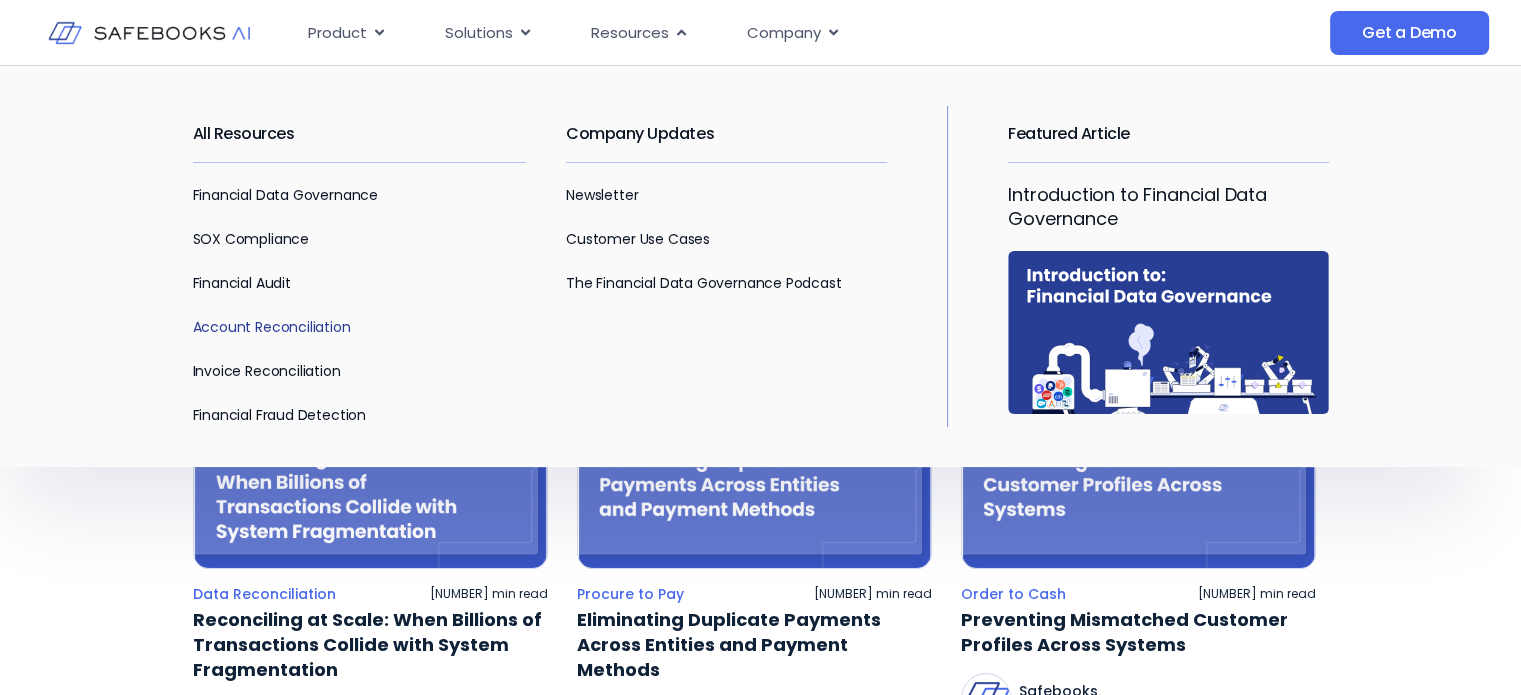 click on "Account Reconciliation" at bounding box center (272, 327) 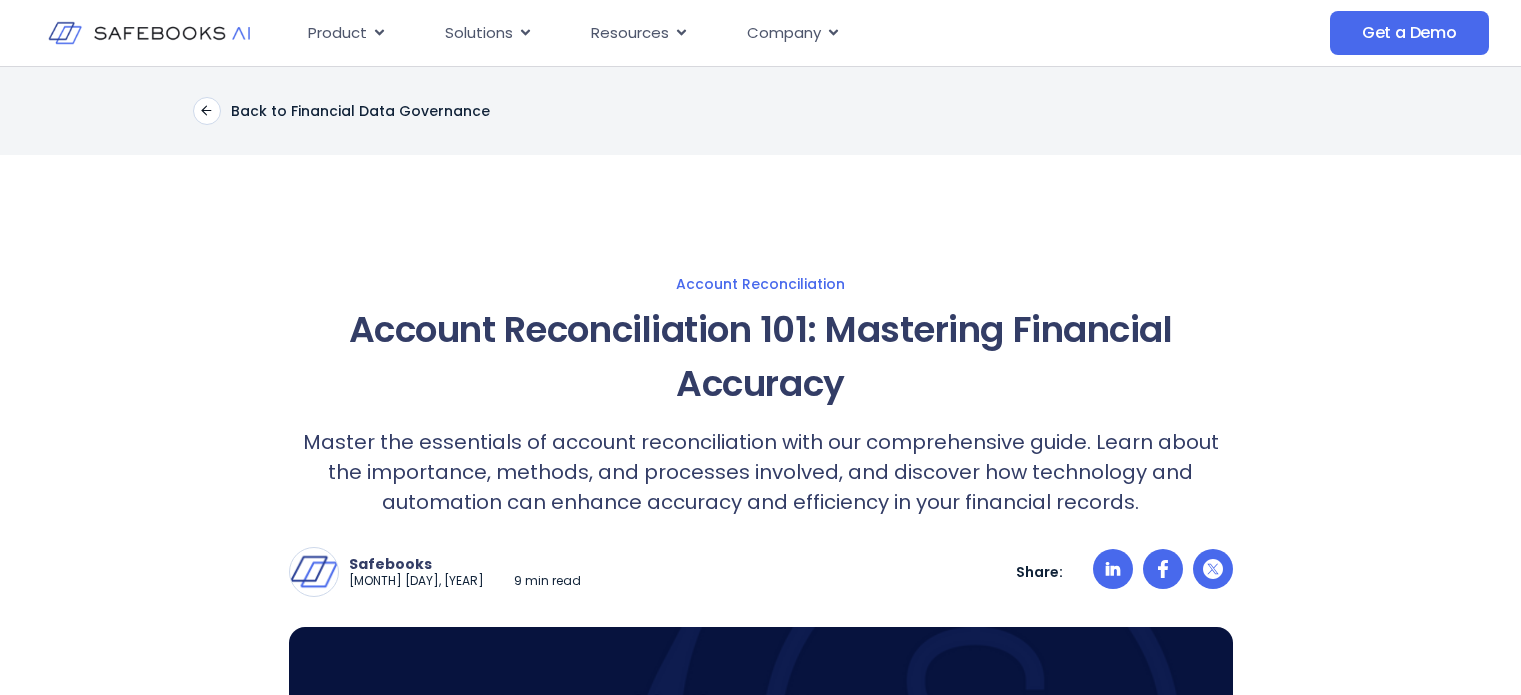 scroll, scrollTop: 0, scrollLeft: 0, axis: both 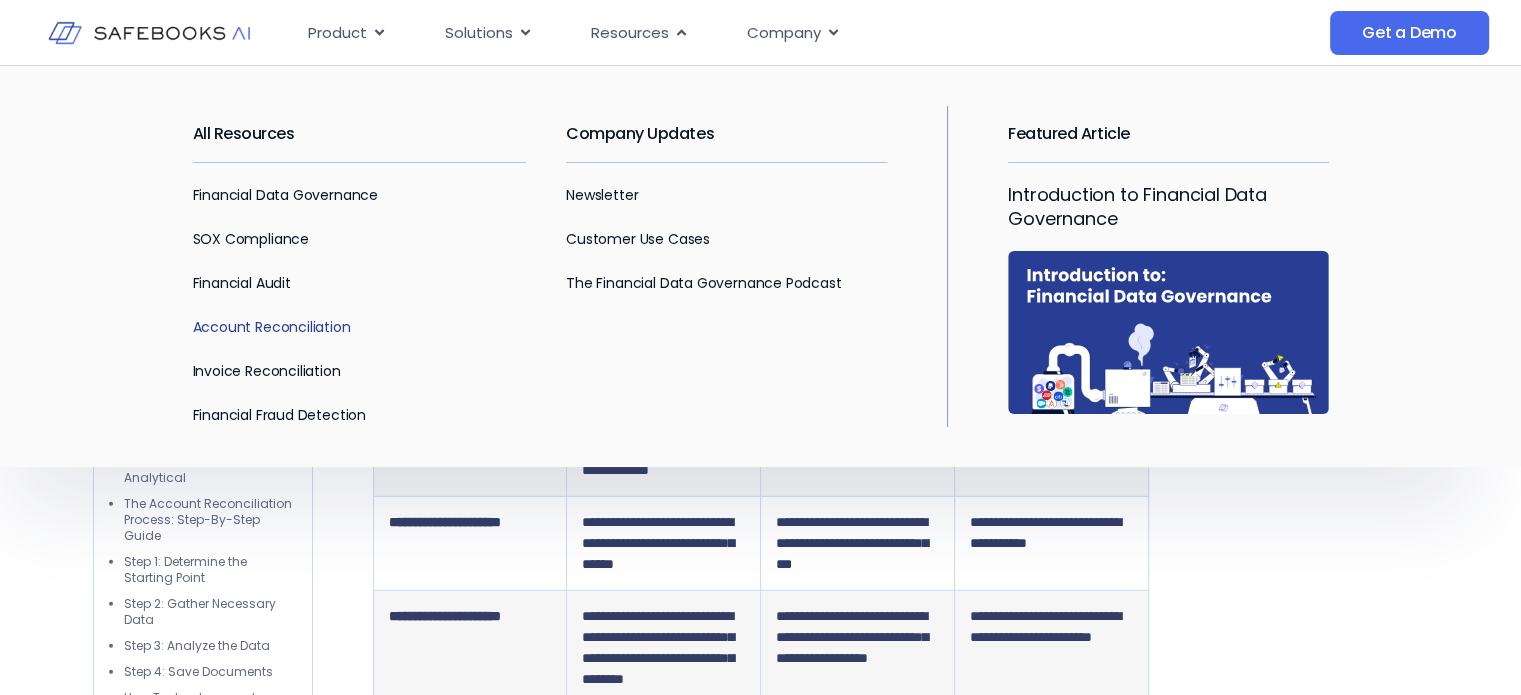 click on "Account Reconciliation" at bounding box center [272, 327] 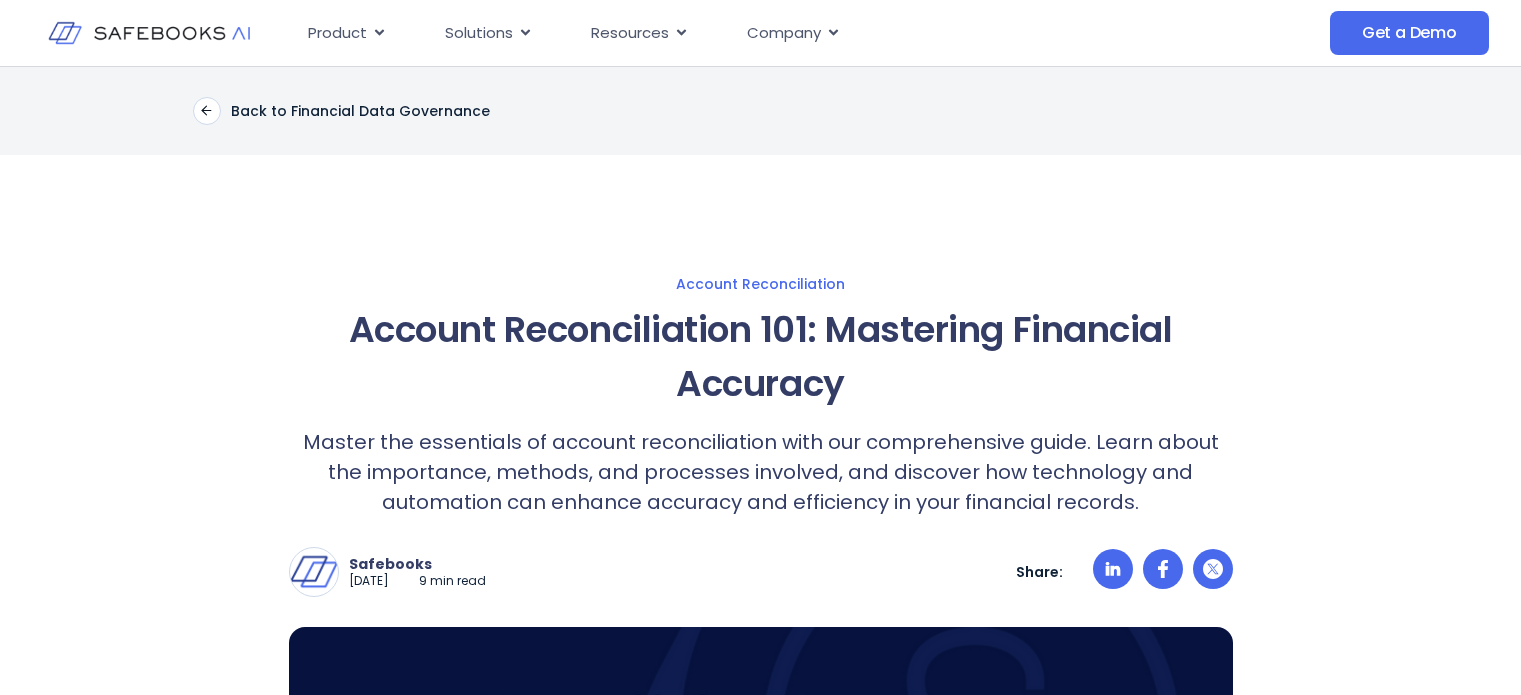 scroll, scrollTop: 0, scrollLeft: 0, axis: both 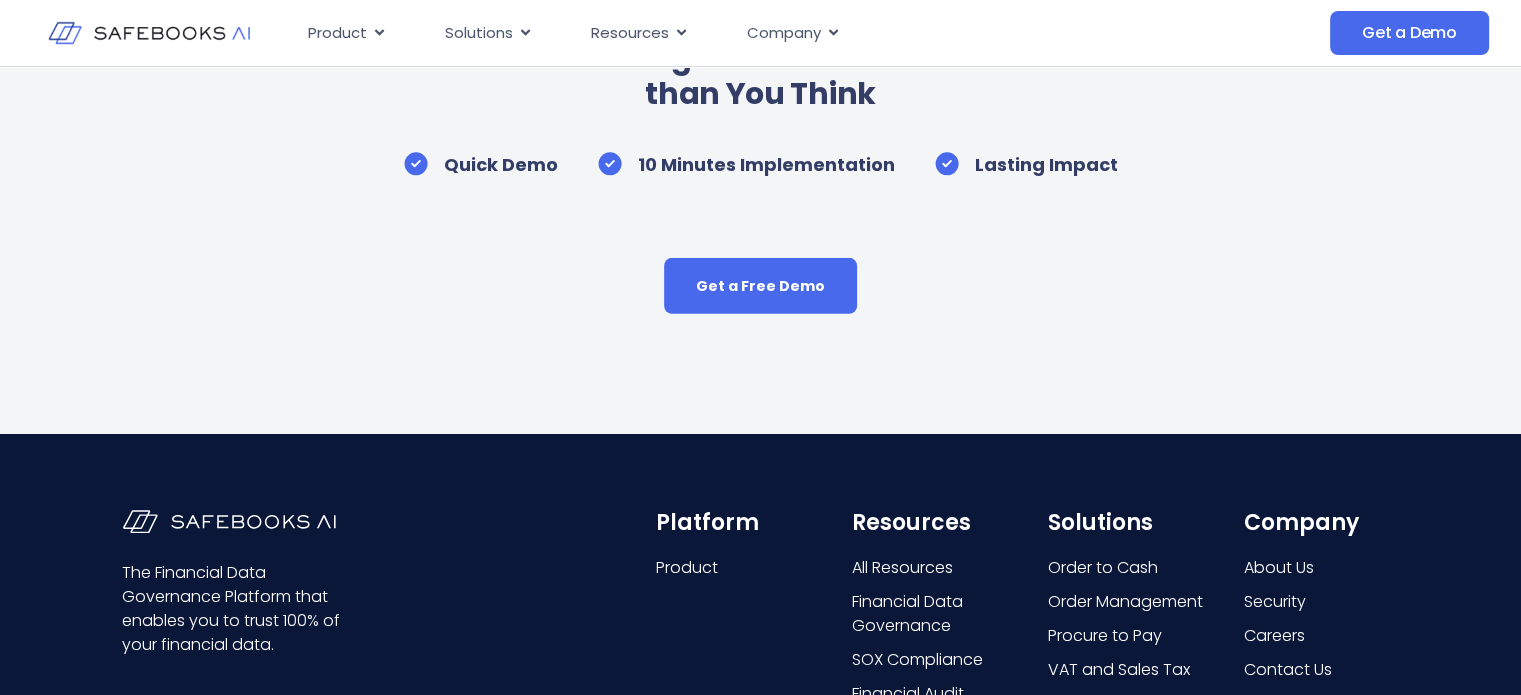 click on "See more" at bounding box center [760, -579] 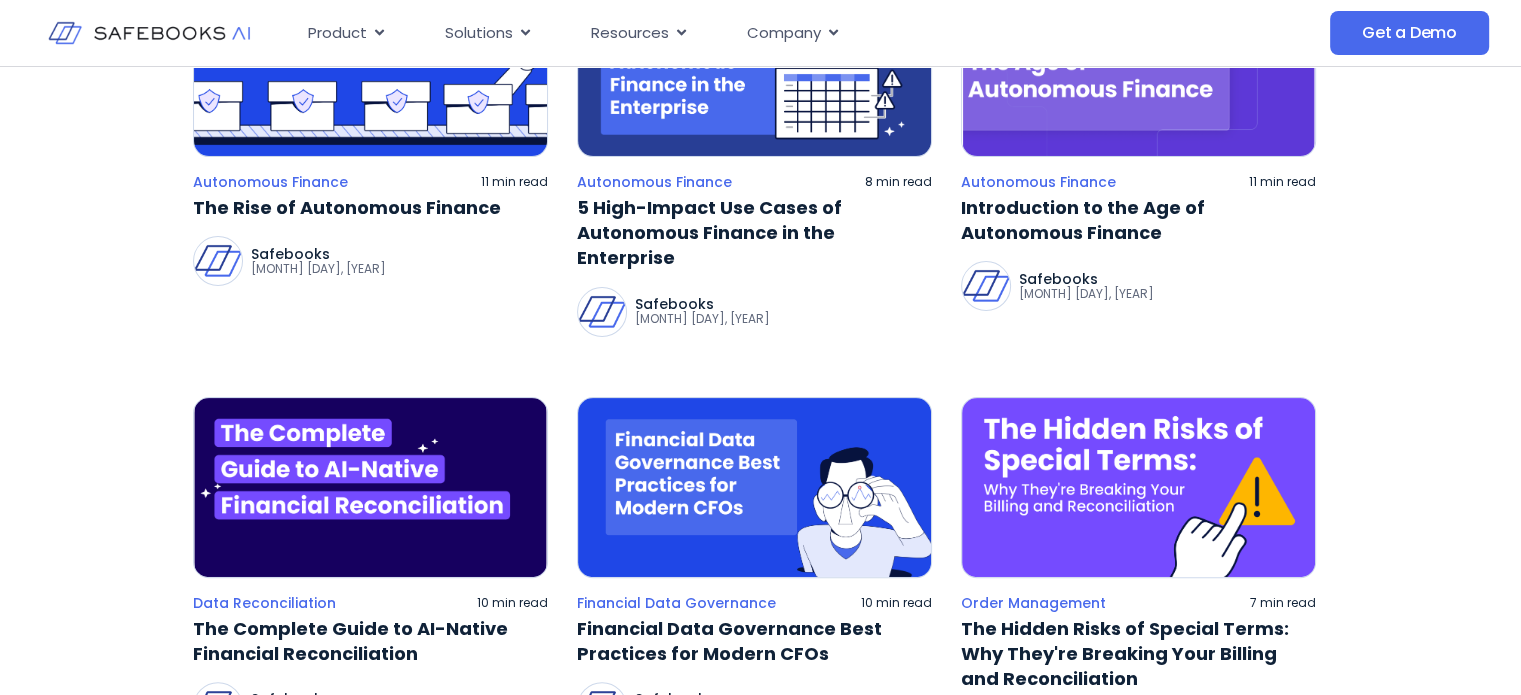 scroll, scrollTop: 0, scrollLeft: 0, axis: both 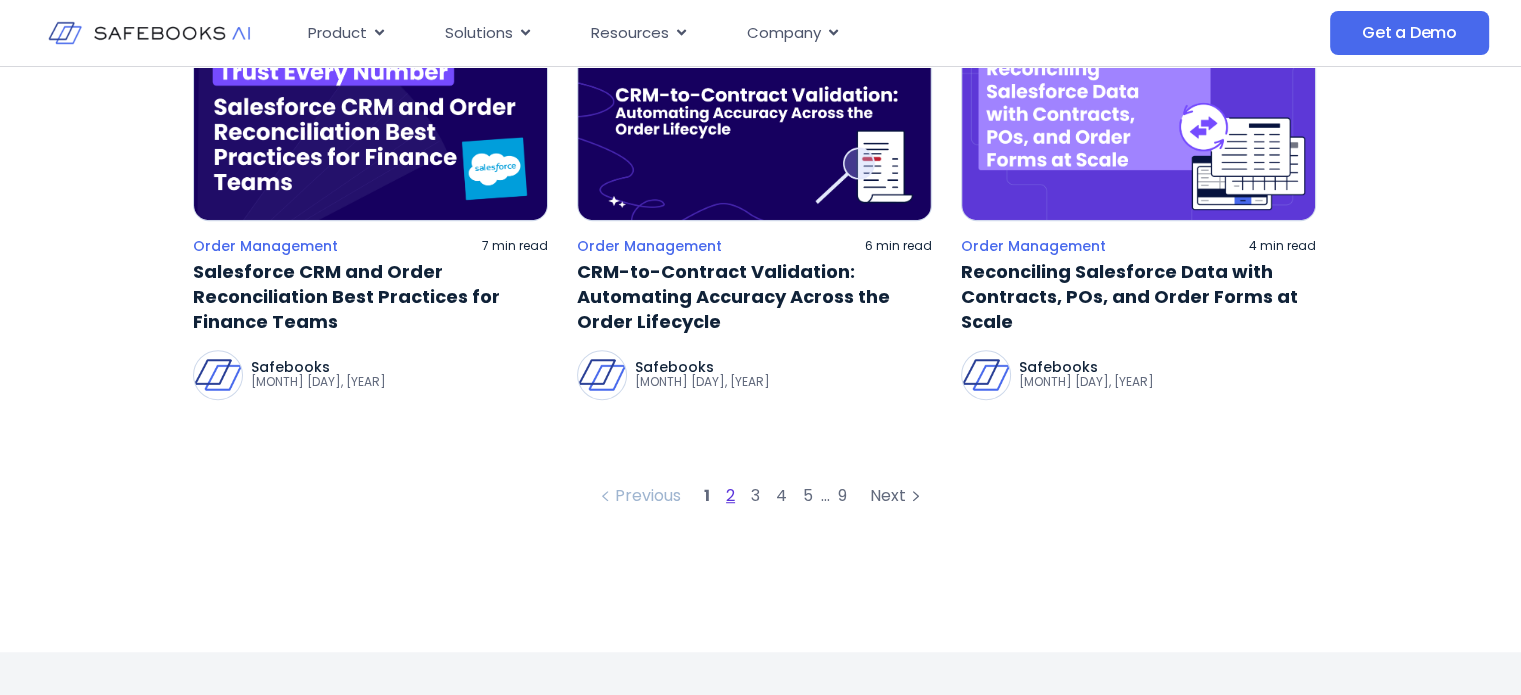 click on "2" at bounding box center (730, 495) 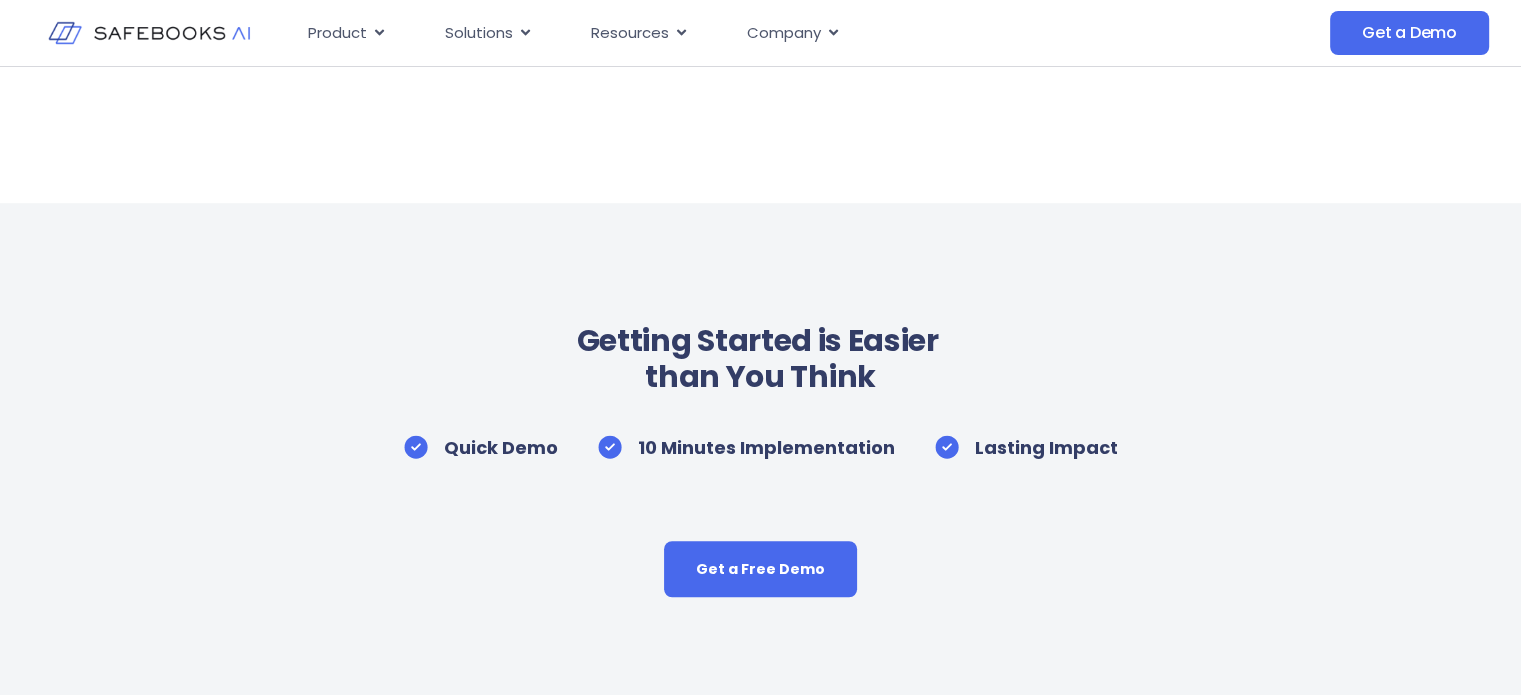 scroll, scrollTop: 1256, scrollLeft: 0, axis: vertical 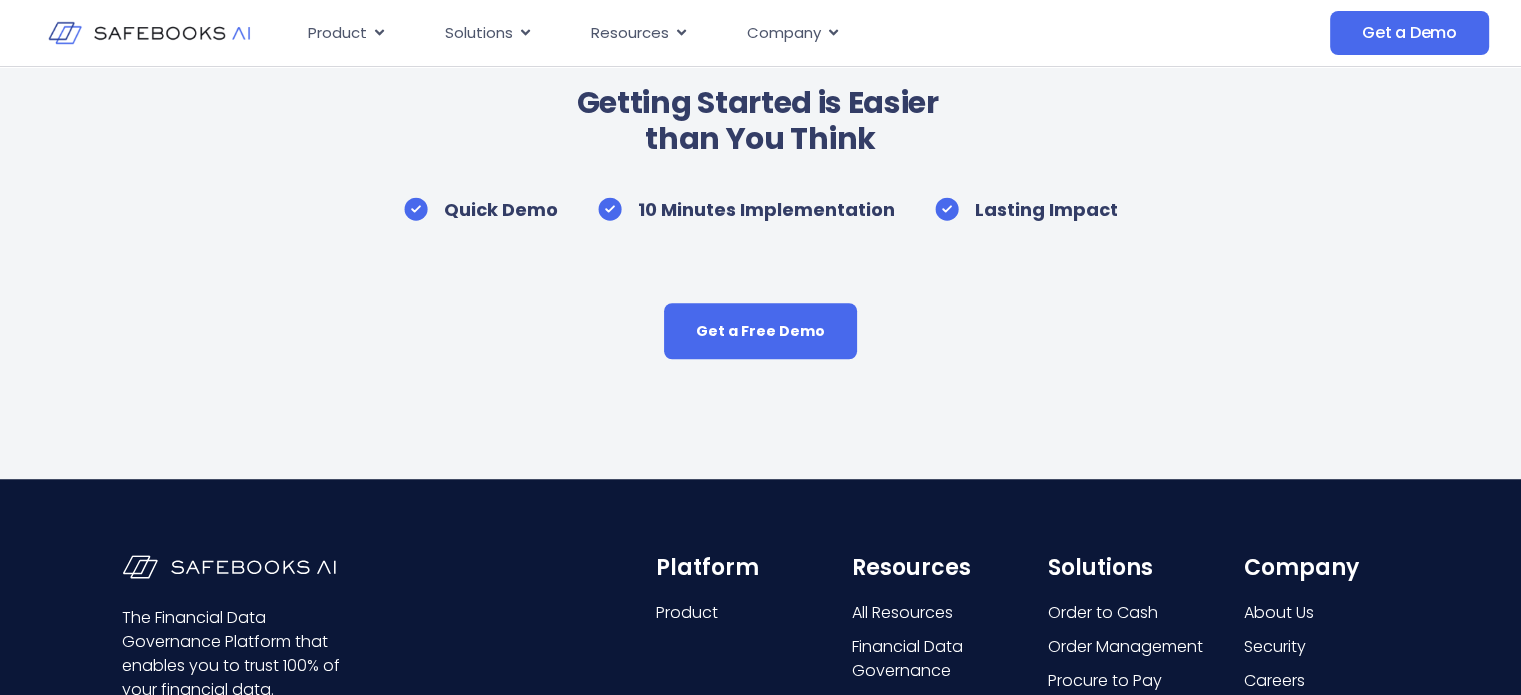 click on "1" at bounding box center (706, -192) 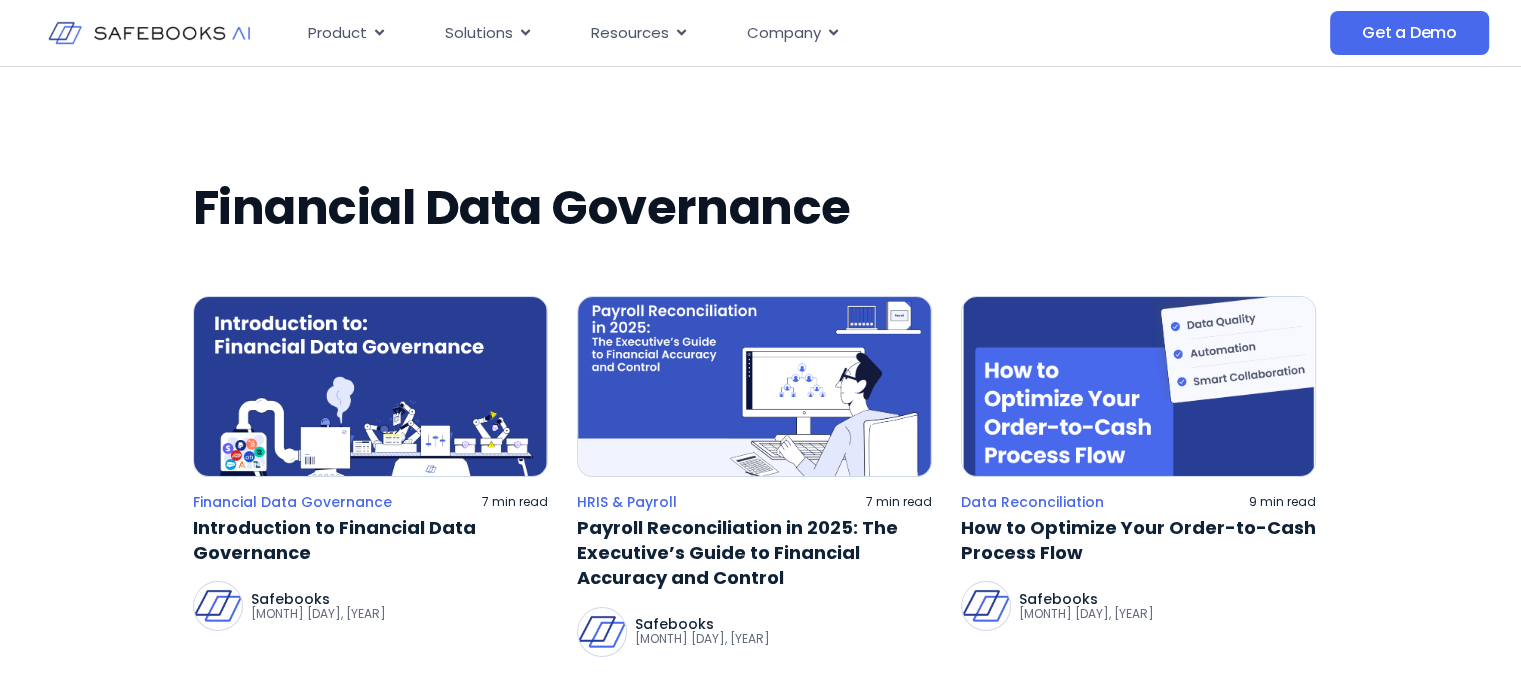 scroll, scrollTop: 0, scrollLeft: 0, axis: both 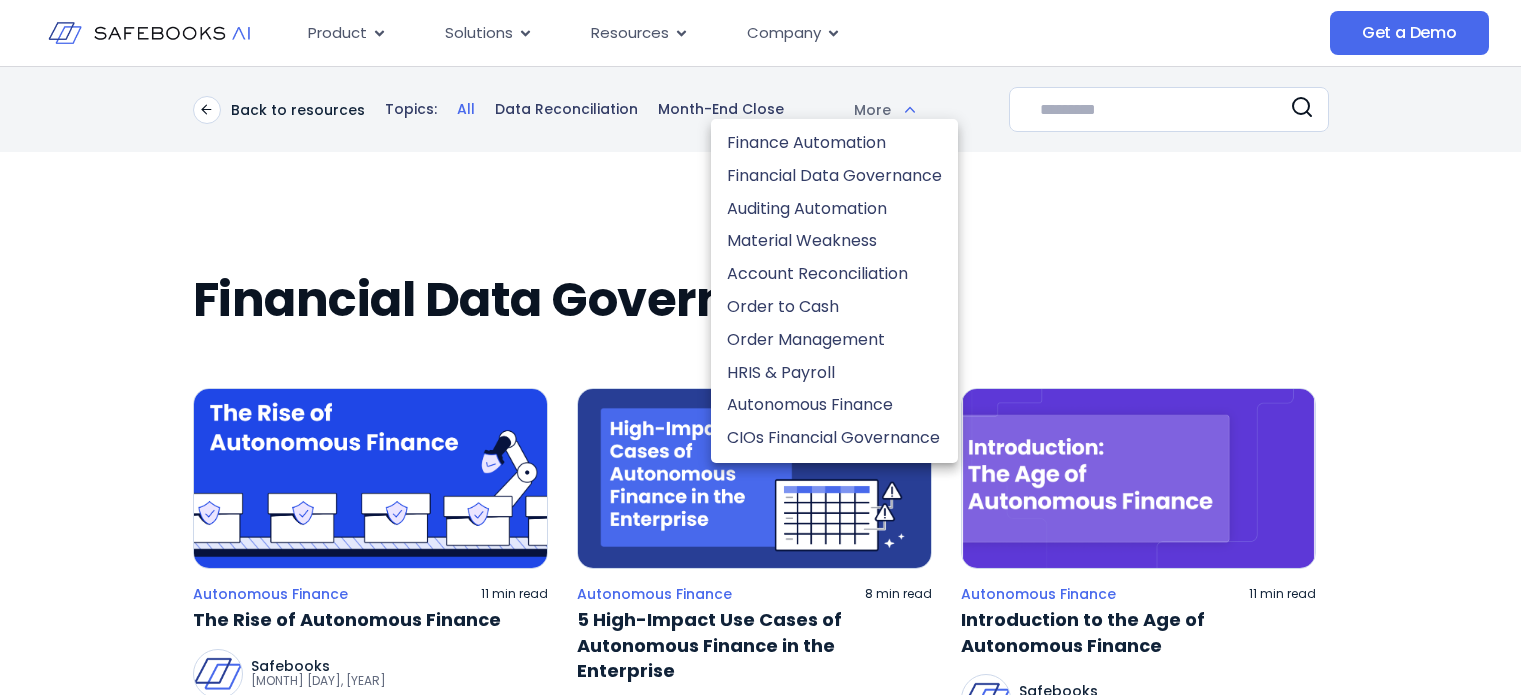 click on "Skip to content
Product
Close Product
Open Product
Product
Platform Overview
Security
Trust Center
Our commitment to data privacy and security is embedded in every part of our business.
Solutions
Close Solutions
Open Solutions" at bounding box center (768, 347) 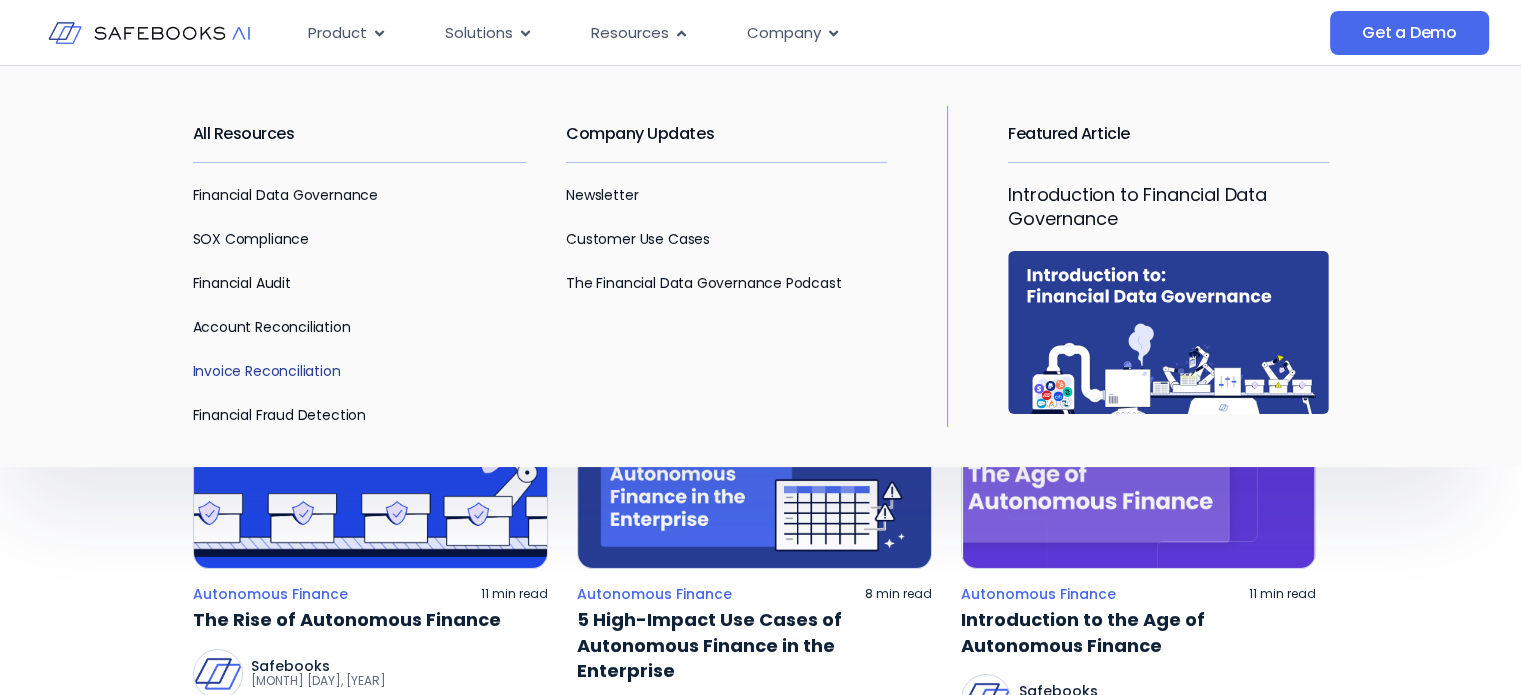 click on "Invoice Reconciliation" at bounding box center [267, 371] 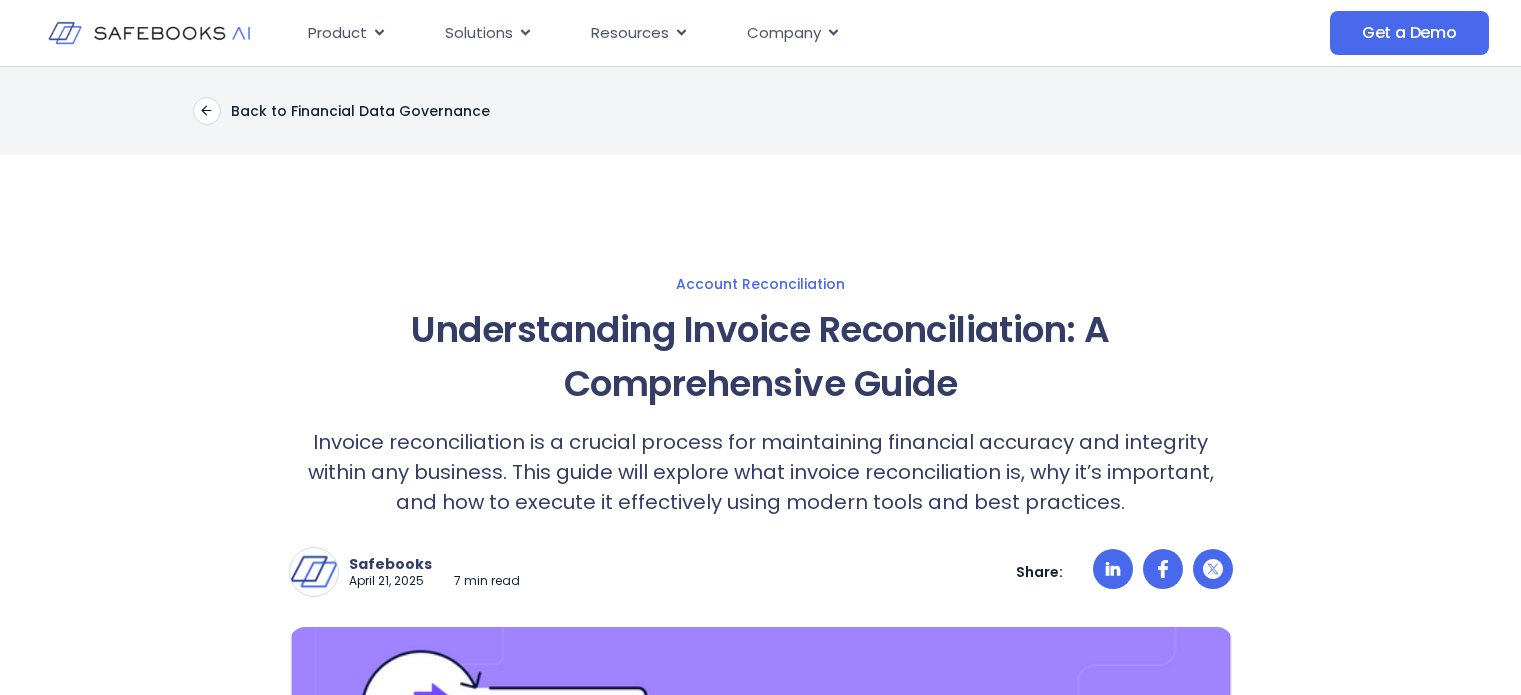 scroll, scrollTop: 0, scrollLeft: 0, axis: both 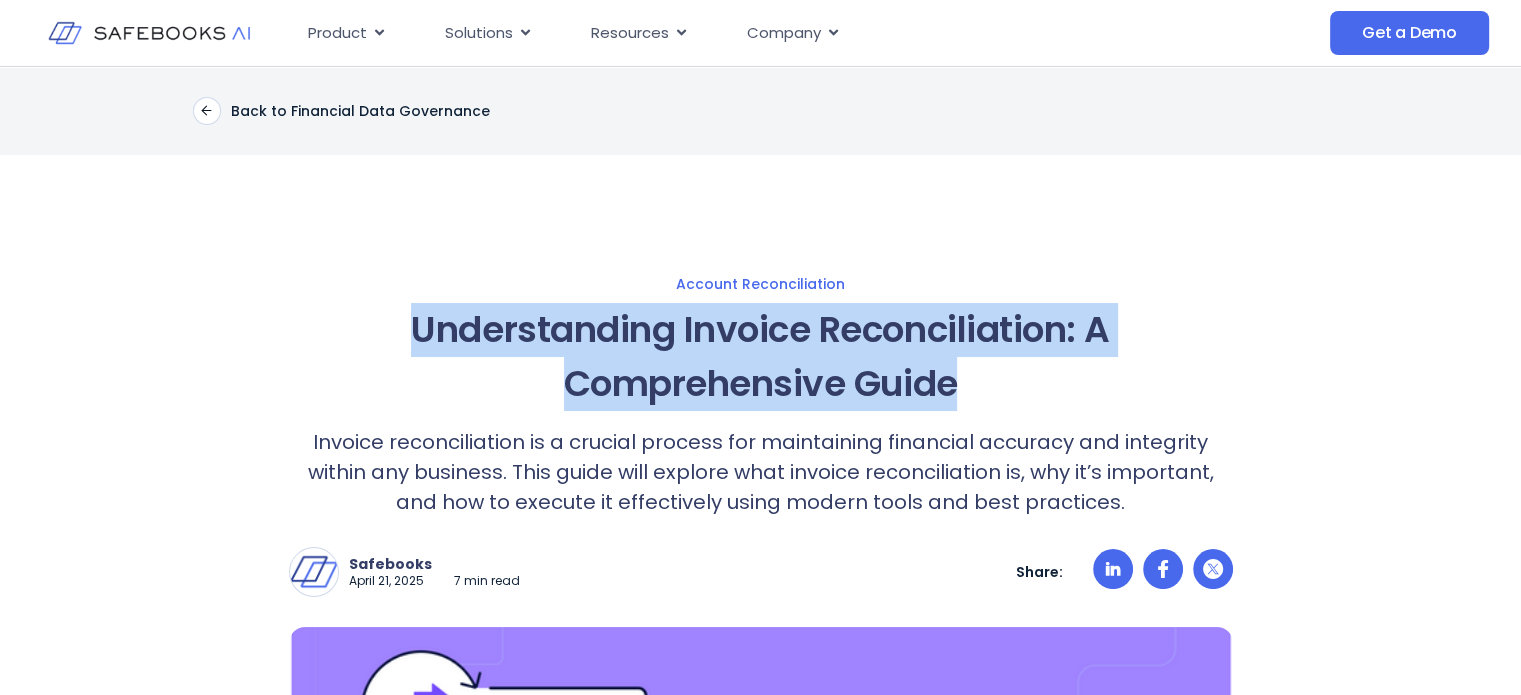 drag, startPoint x: 413, startPoint y: 327, endPoint x: 980, endPoint y: 386, distance: 570.0614 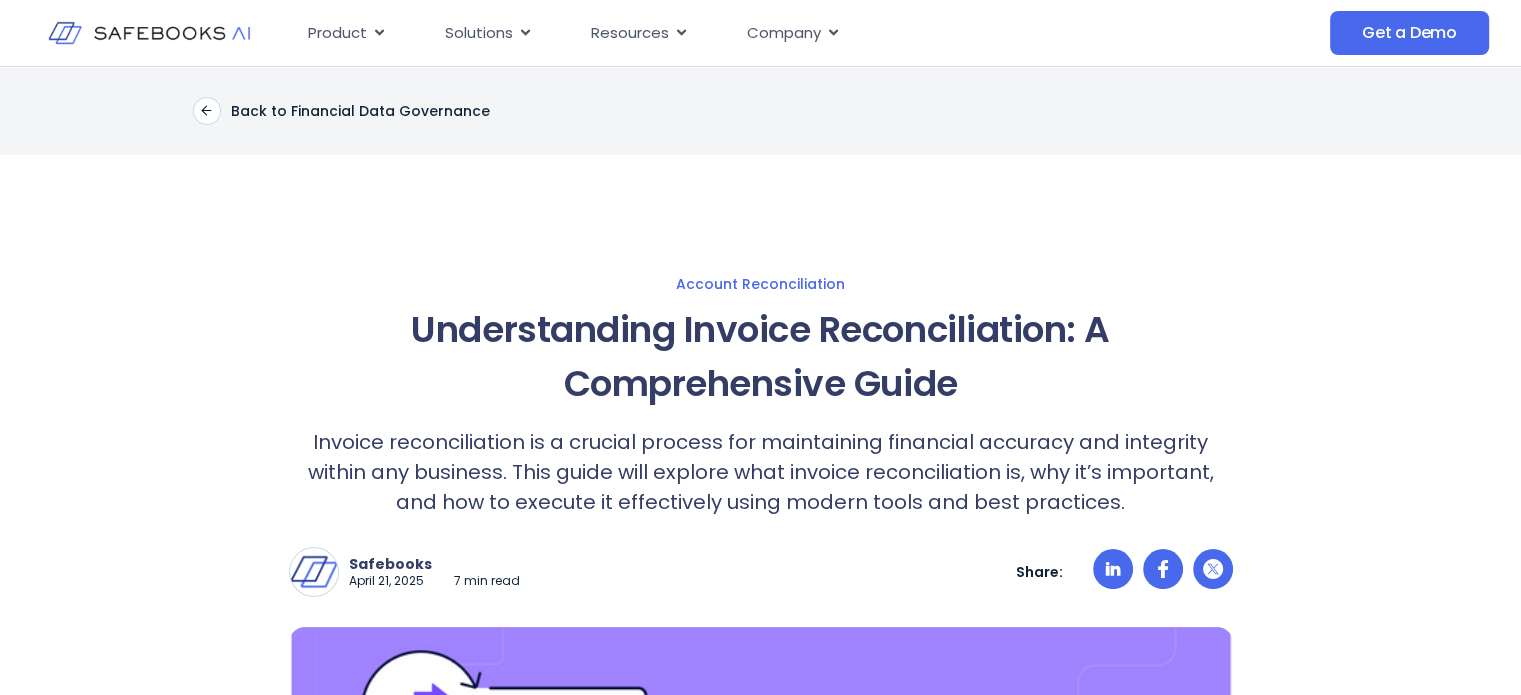 click on "Account Reconciliation Understanding Invoice Reconciliation: A Comprehensive Guide Invoice reconciliation is a crucial process for maintaining financial accuracy and integrity within any business. This guide will explore what invoice reconciliation is, why it’s important, and how to execute it effectively using modern tools and best practices. Safebooks April 21, 2025 7 min read Safebooks Safebooks AI - the Financial Data Governance Platform finance teams use to trust 100% of their business and financial data in minutes. We create an auditable, cross-system view of all transactions, using AI and machine learning to automatically detect anomalies, fraud indicators, and inaccuracies.  See Full Bio Learn about our Editorial Policy Share: Table of contents: What is Invoice Reconciliation? Benefits of Invoice Reconciliation Steps for Invoice Reconciliation Tools for Invoice Reconciliation Types of Invoice Reconciliation Best Practice Tips for Invoice Reconciliation Strategic Insights for CFOs and Controllers ﻿" at bounding box center (761, 4819) 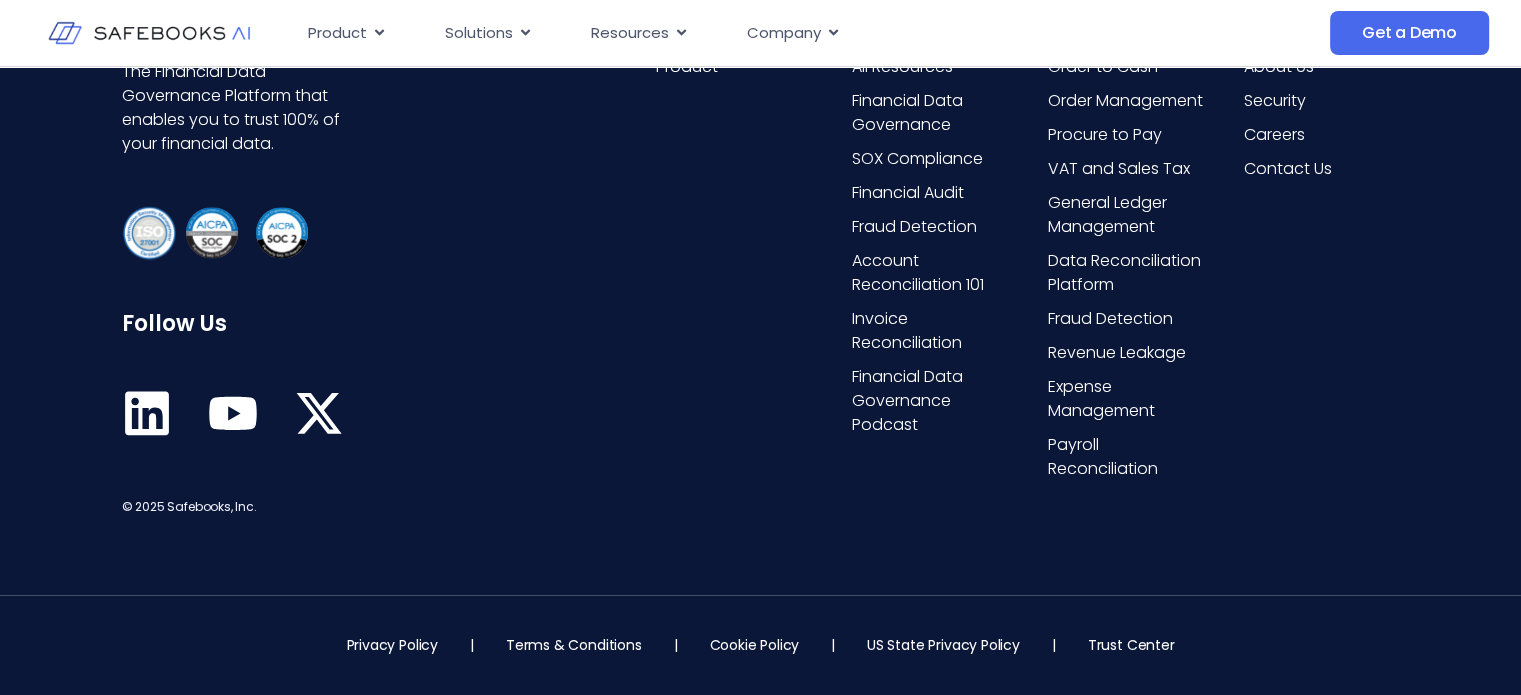 scroll, scrollTop: 10271, scrollLeft: 0, axis: vertical 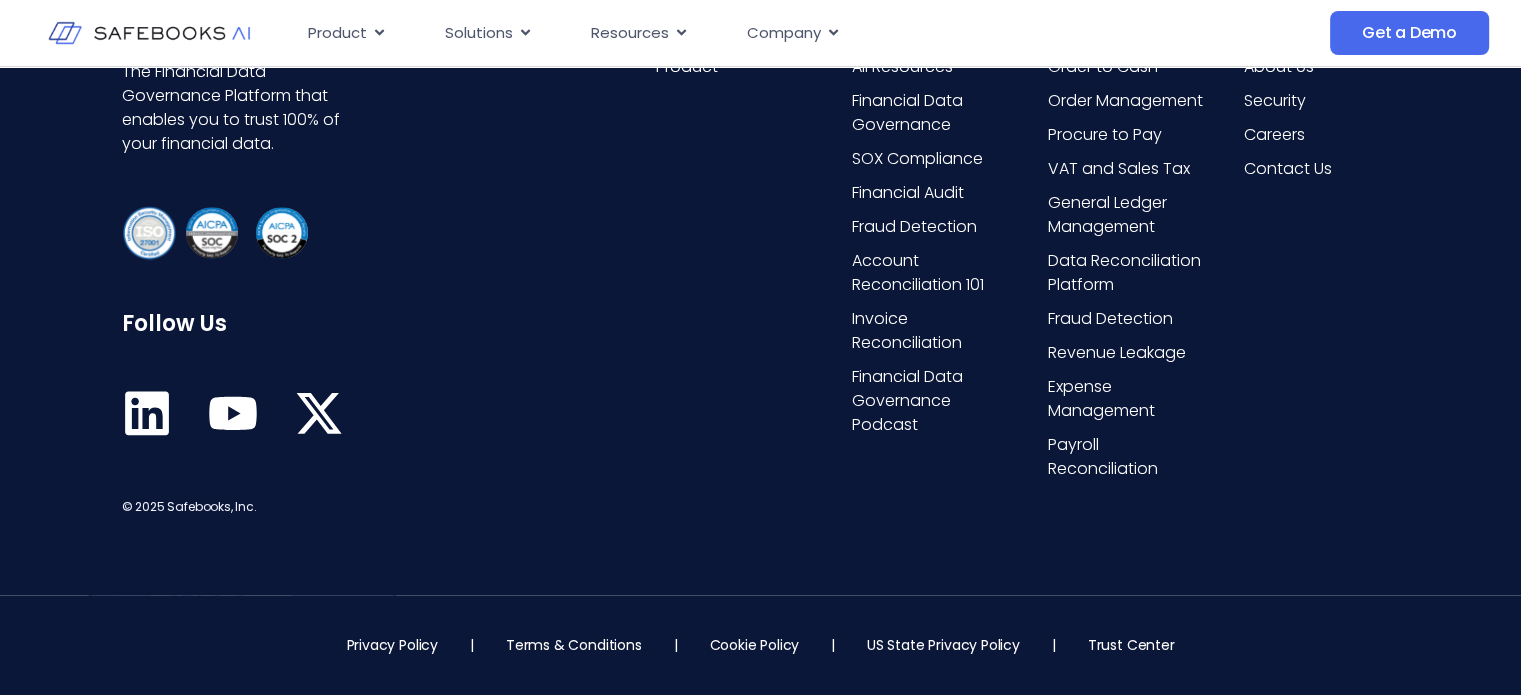 click on "The Power of Automated Account Reconciliation Software" at bounding box center [441, -1259] 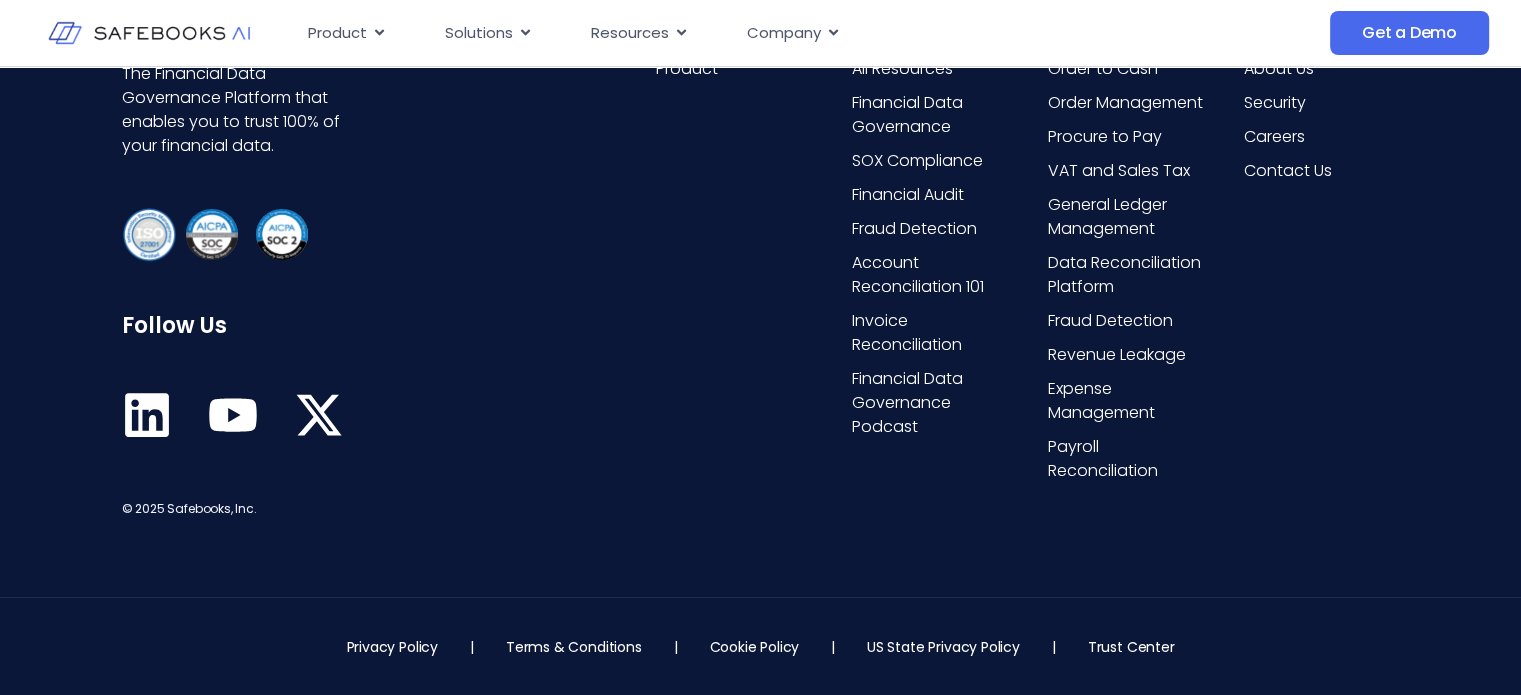 scroll, scrollTop: 0, scrollLeft: 0, axis: both 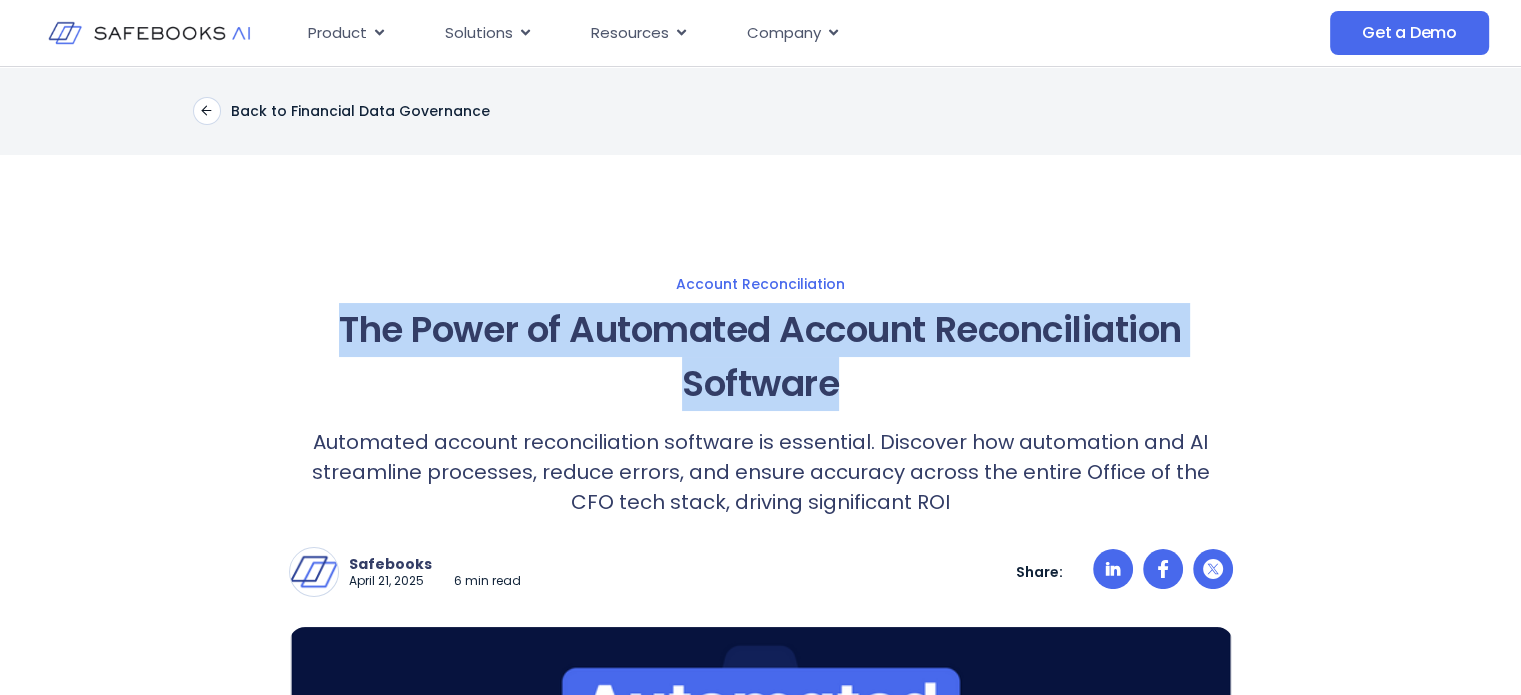 drag, startPoint x: 335, startPoint y: 327, endPoint x: 904, endPoint y: 391, distance: 572.588 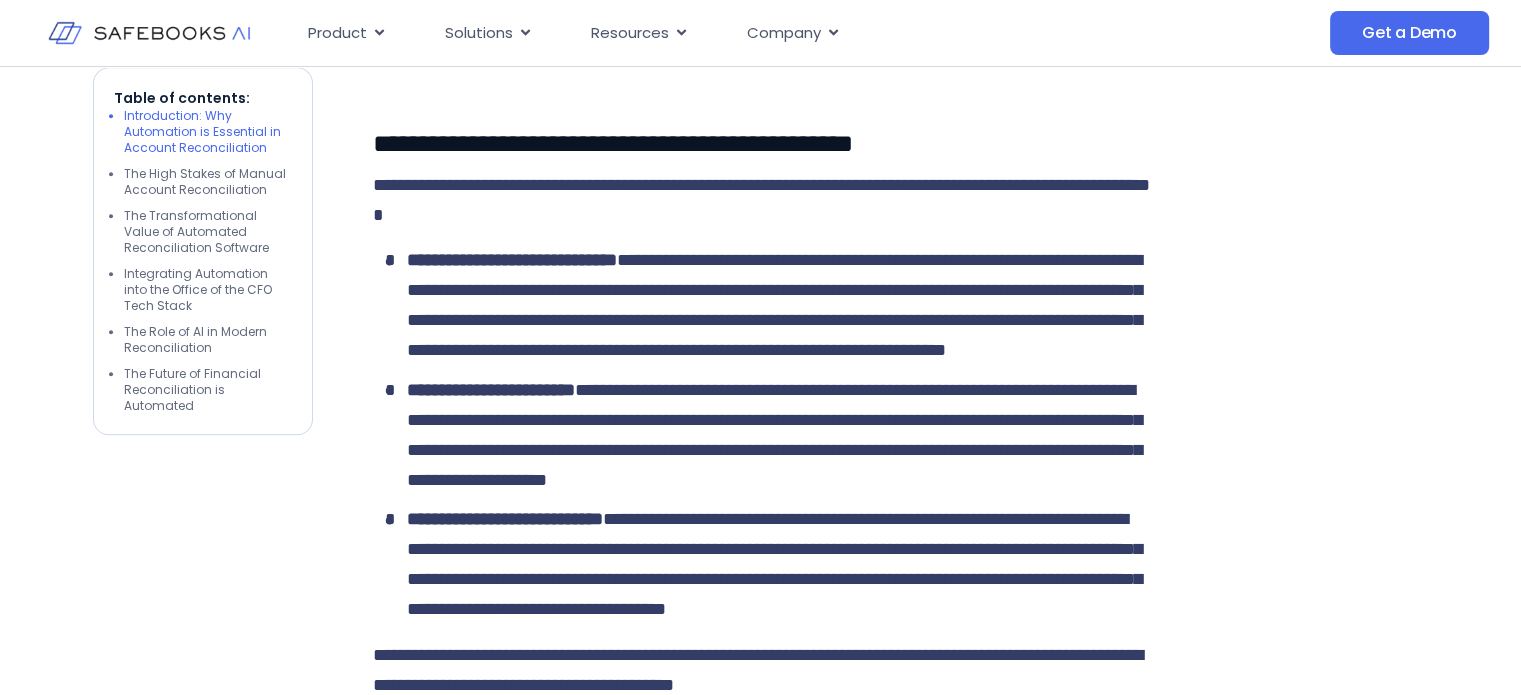 scroll, scrollTop: 263, scrollLeft: 0, axis: vertical 